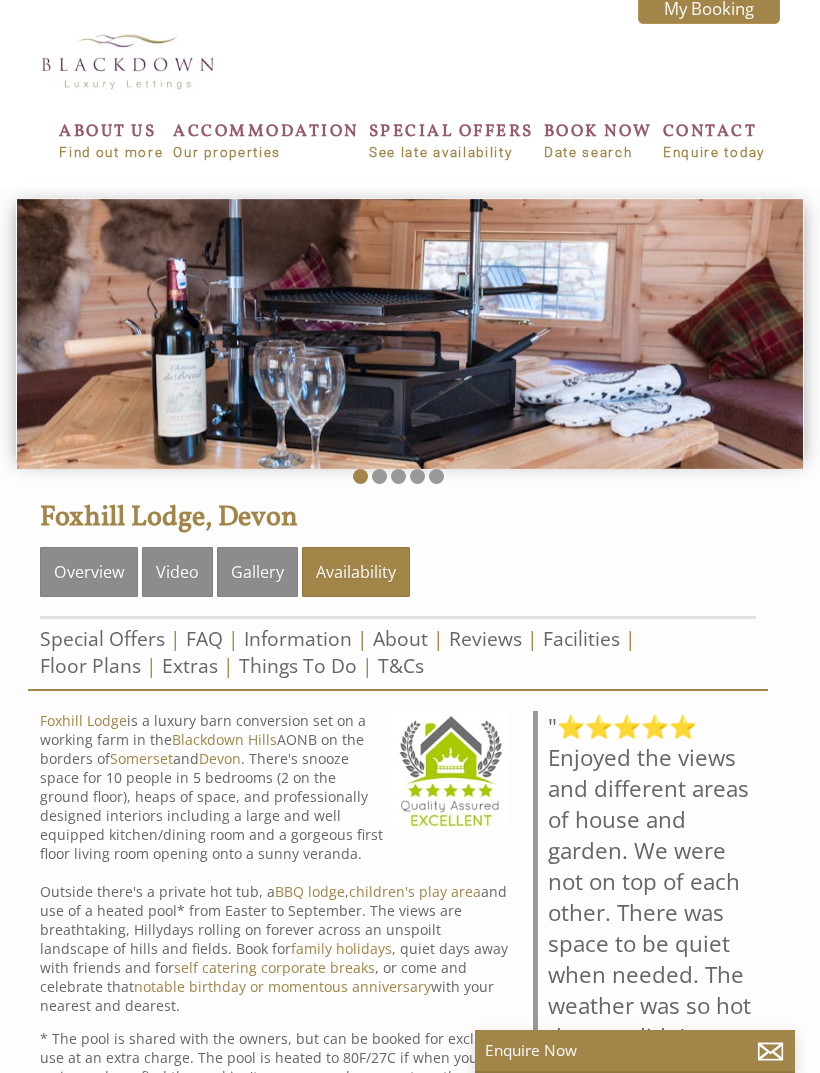 scroll, scrollTop: 0, scrollLeft: 0, axis: both 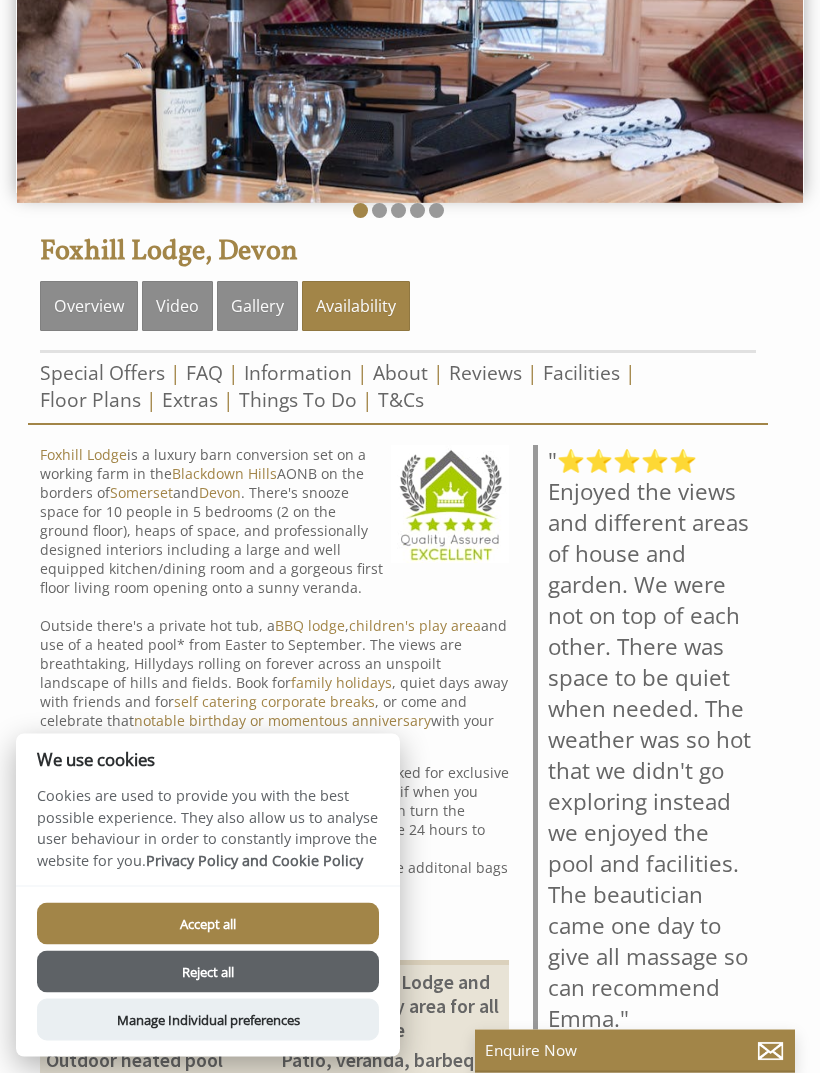 click on "Accept all" at bounding box center (208, 924) 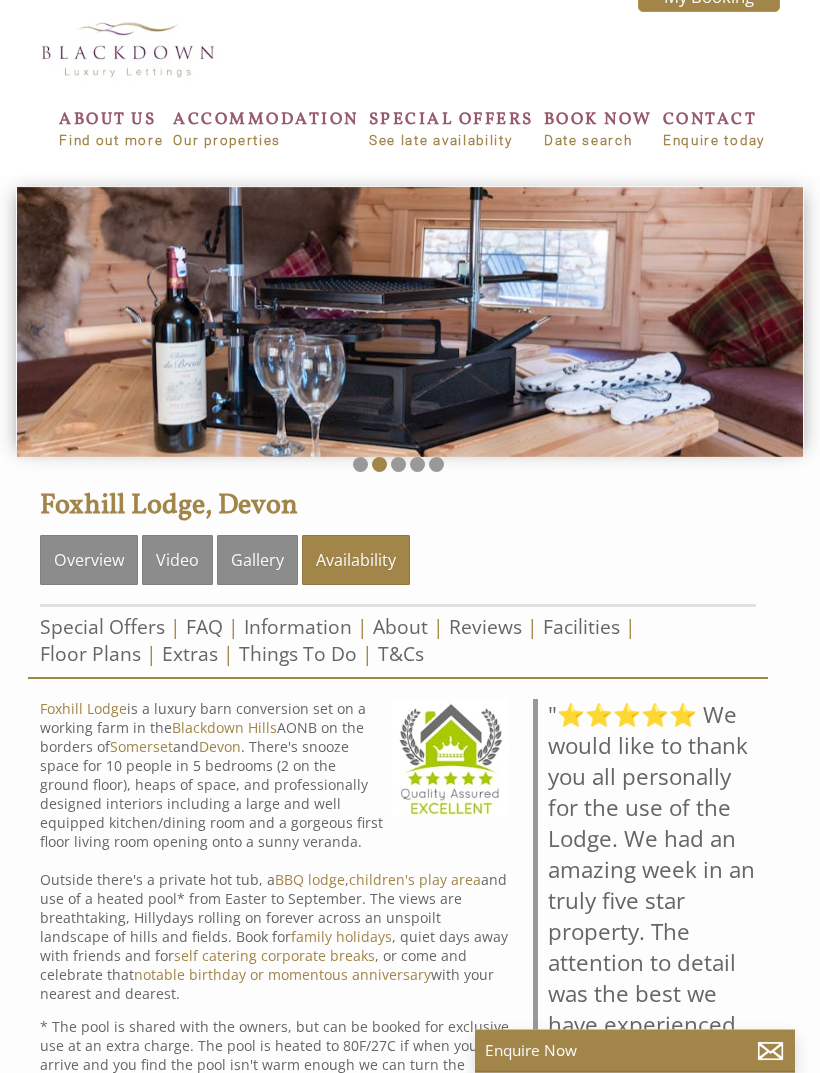 scroll, scrollTop: 12, scrollLeft: 0, axis: vertical 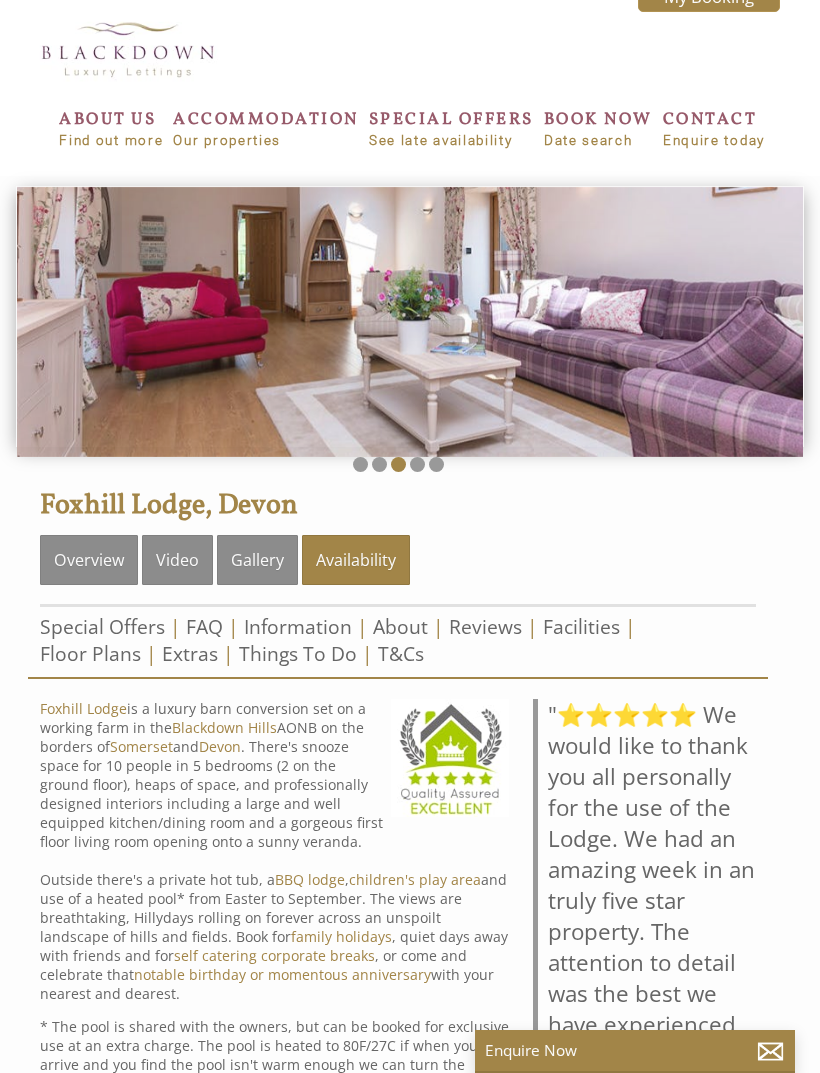 click on "Facilities" at bounding box center (581, 626) 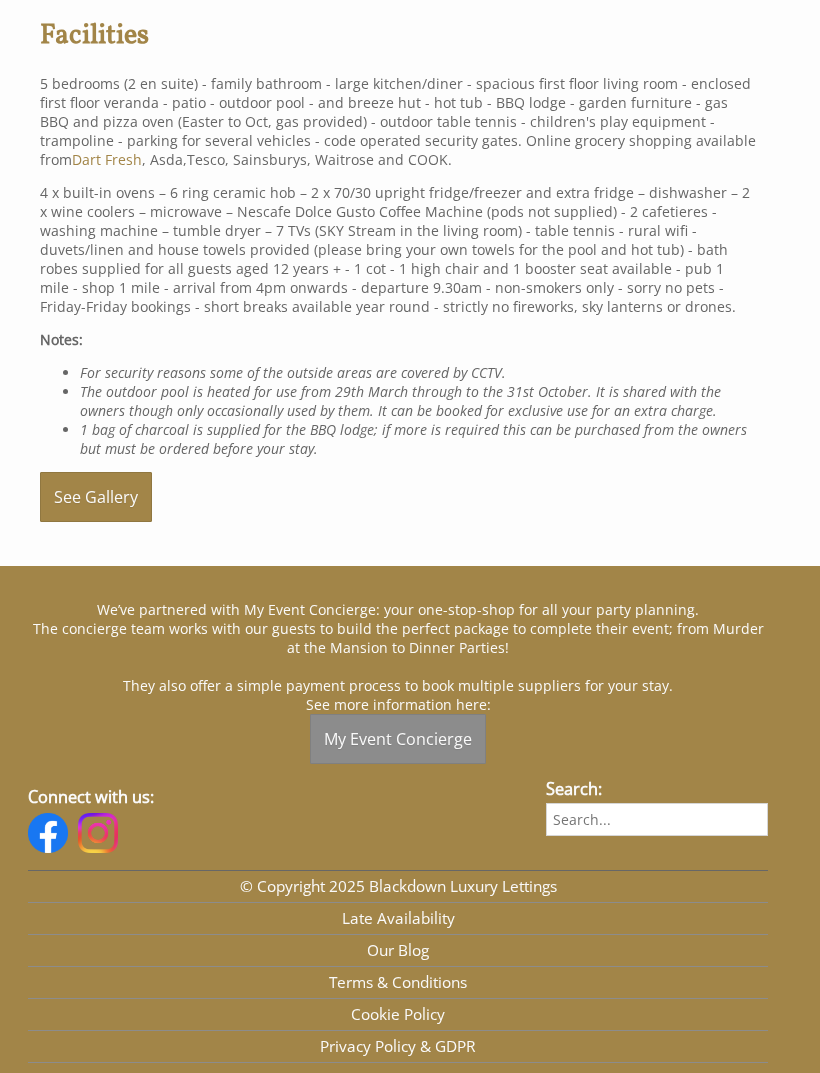 scroll, scrollTop: 714, scrollLeft: 0, axis: vertical 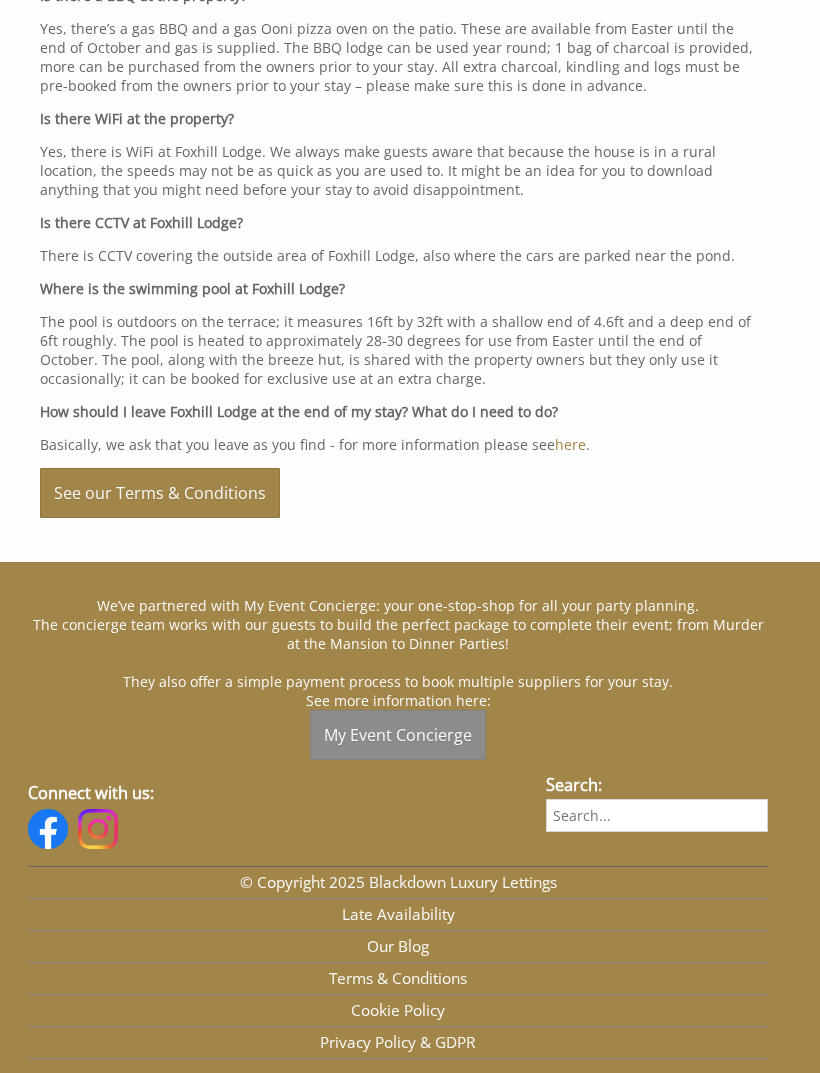 click on "See our Terms & Conditions" at bounding box center (160, 493) 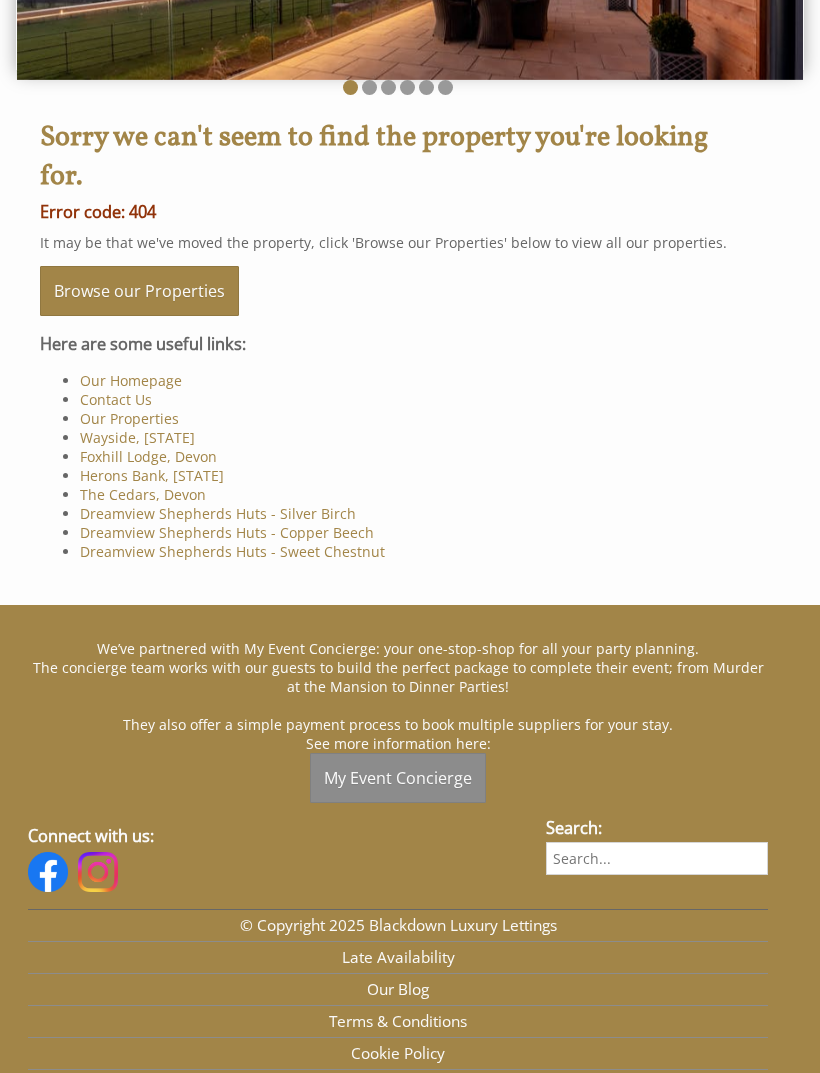 scroll, scrollTop: 392, scrollLeft: 0, axis: vertical 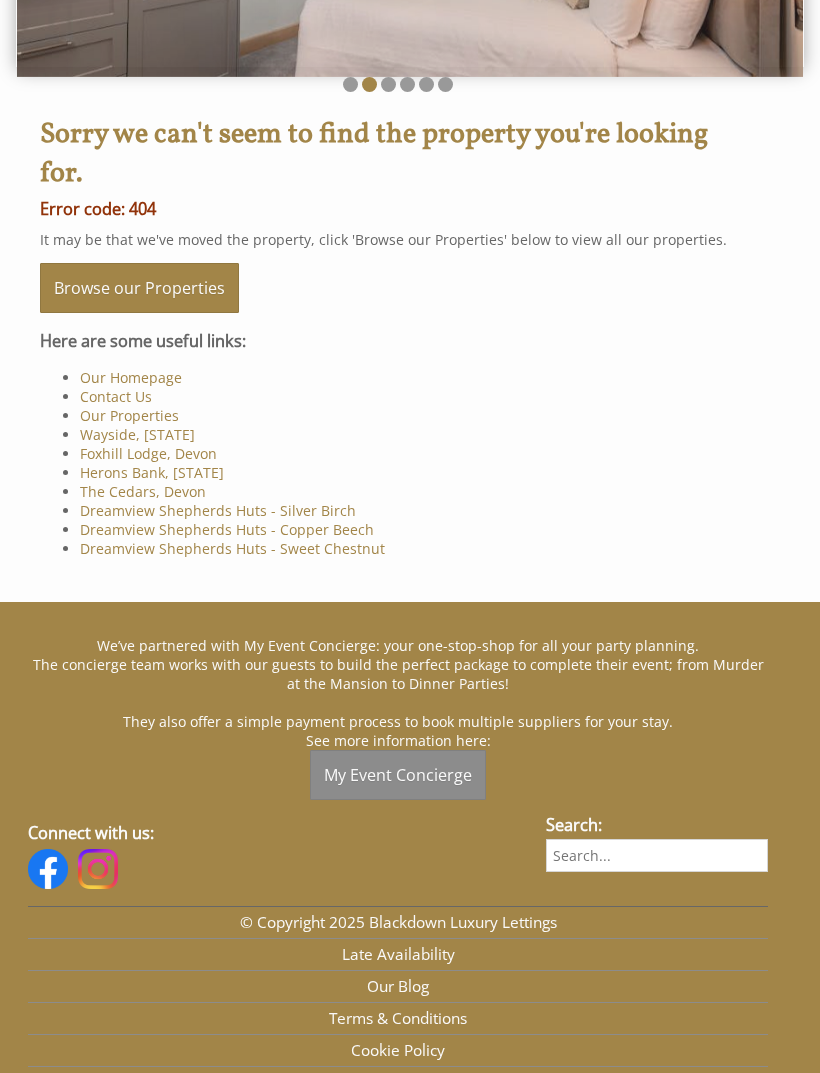 click on "The Cedars, Devon" at bounding box center [143, 491] 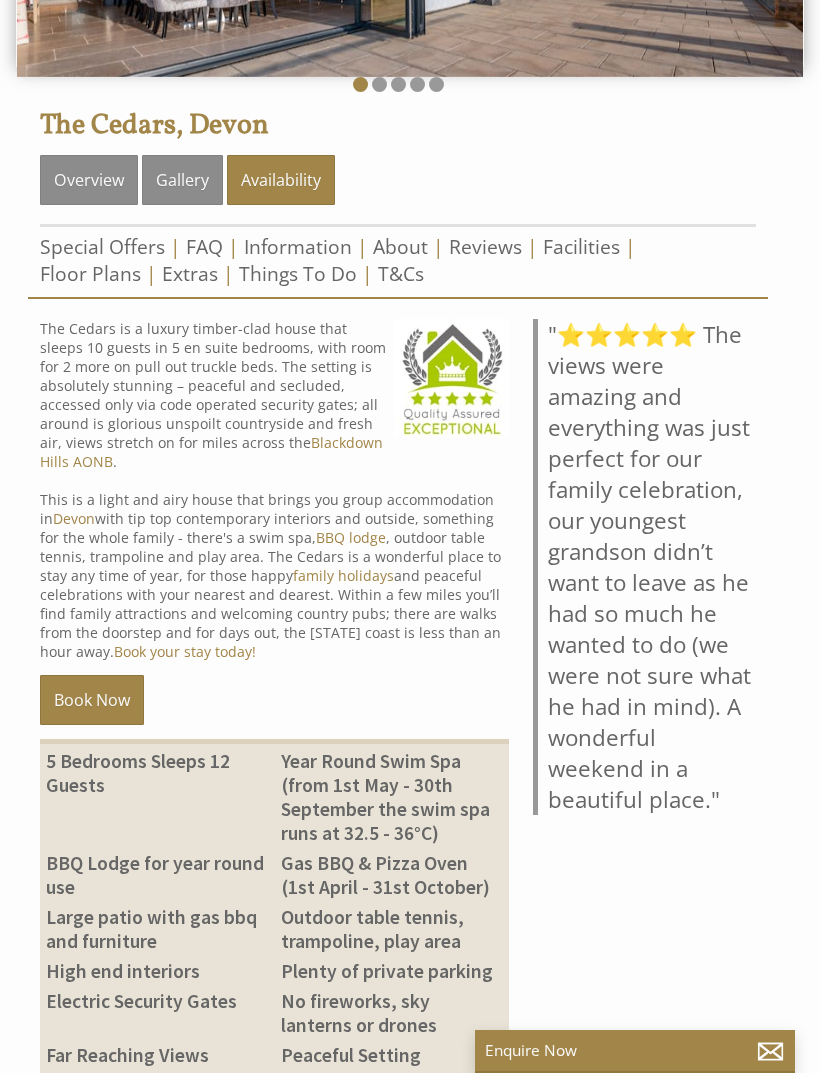 scroll, scrollTop: 0, scrollLeft: 0, axis: both 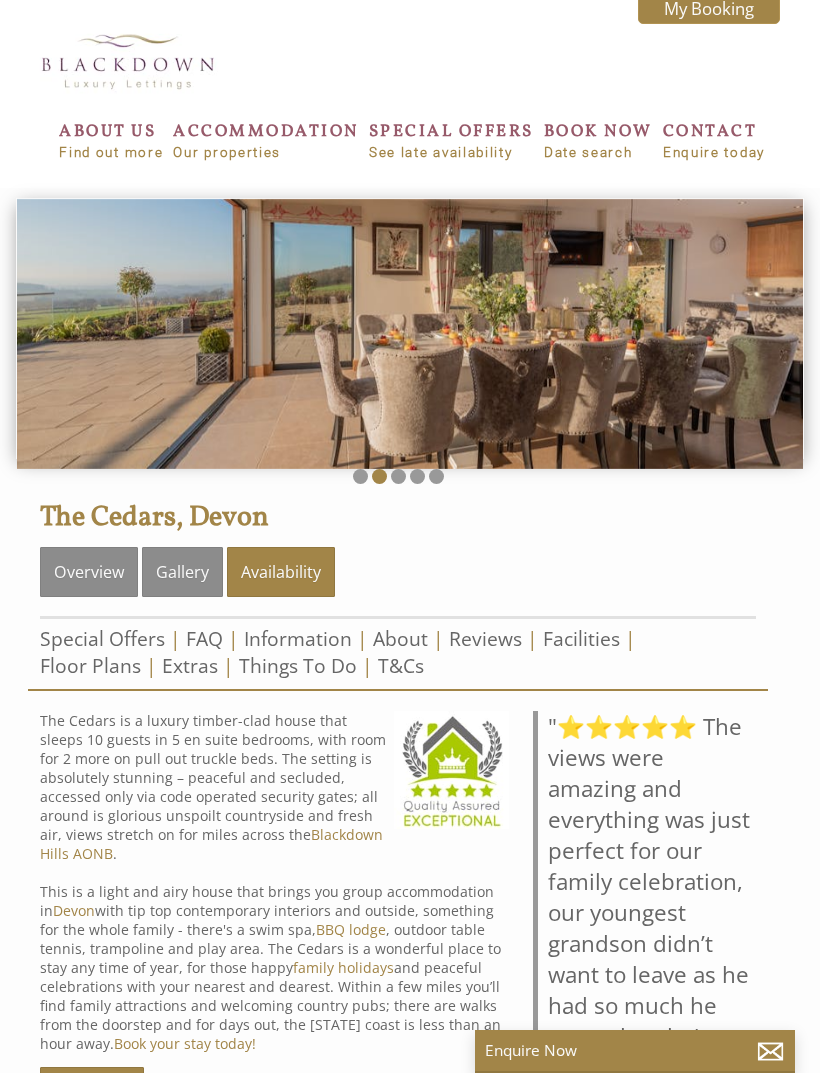 click on "Gallery" at bounding box center [182, 572] 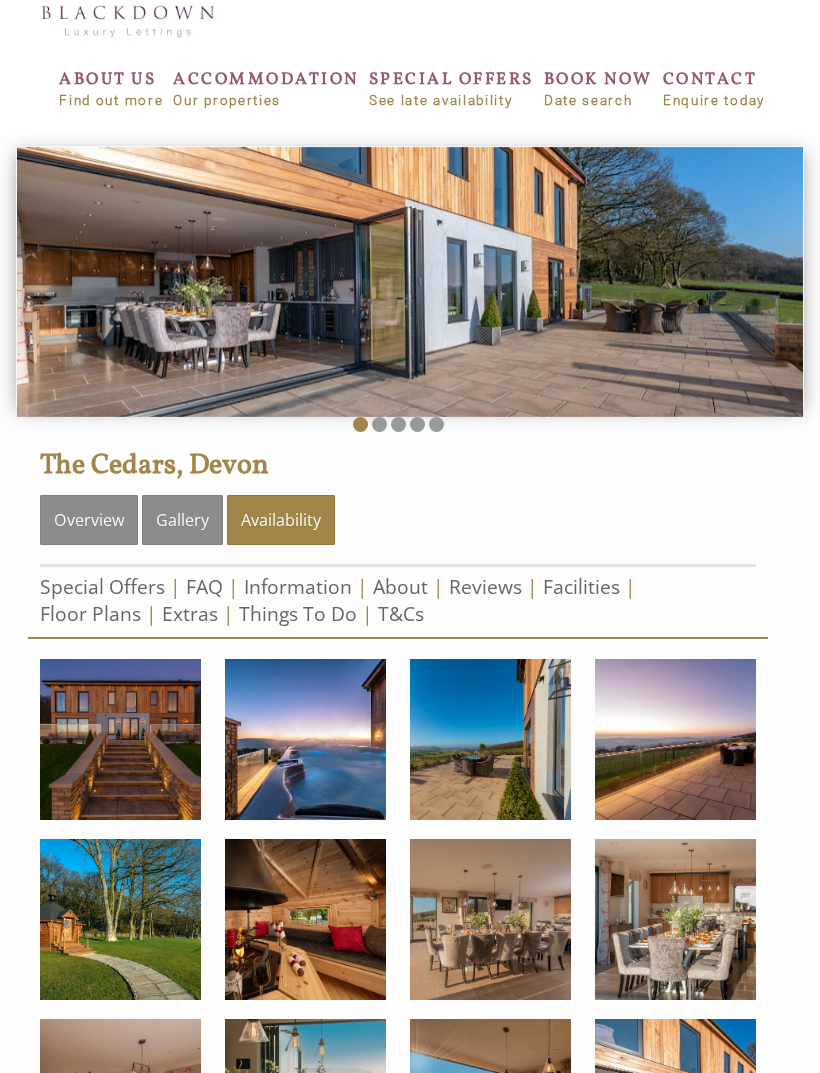 scroll, scrollTop: 0, scrollLeft: 0, axis: both 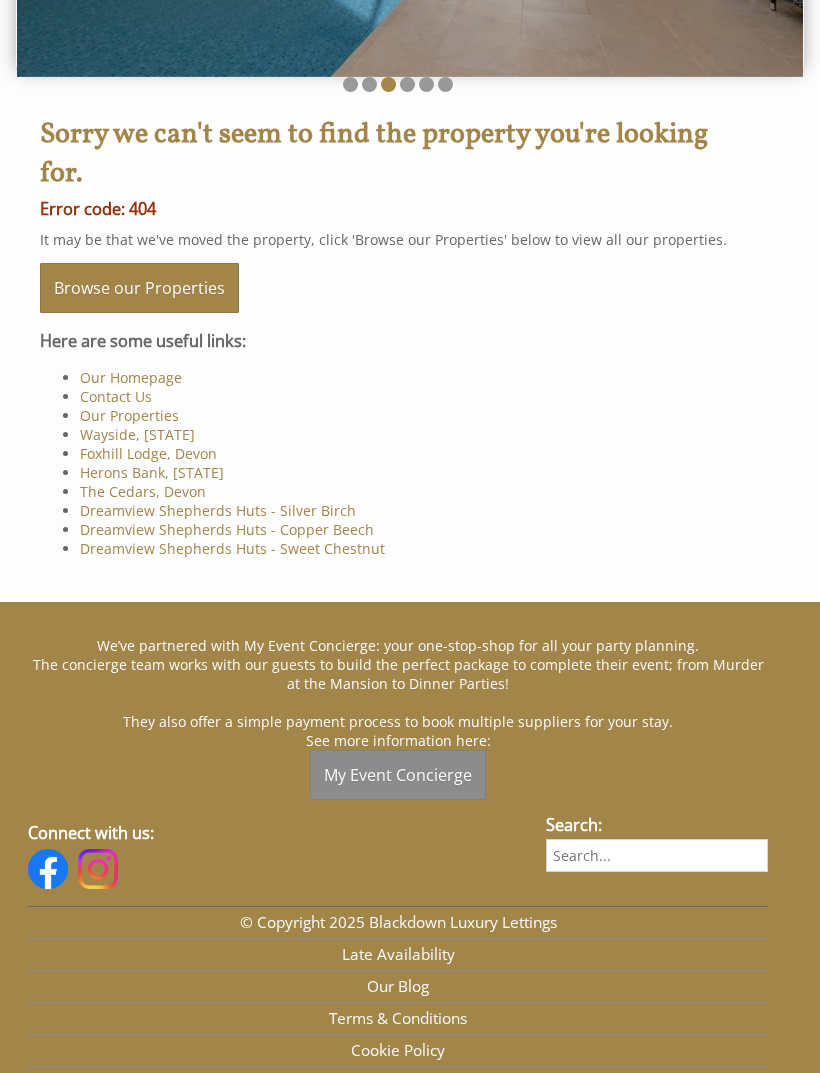 click on "Herons Bank, [STATE]" at bounding box center [152, 472] 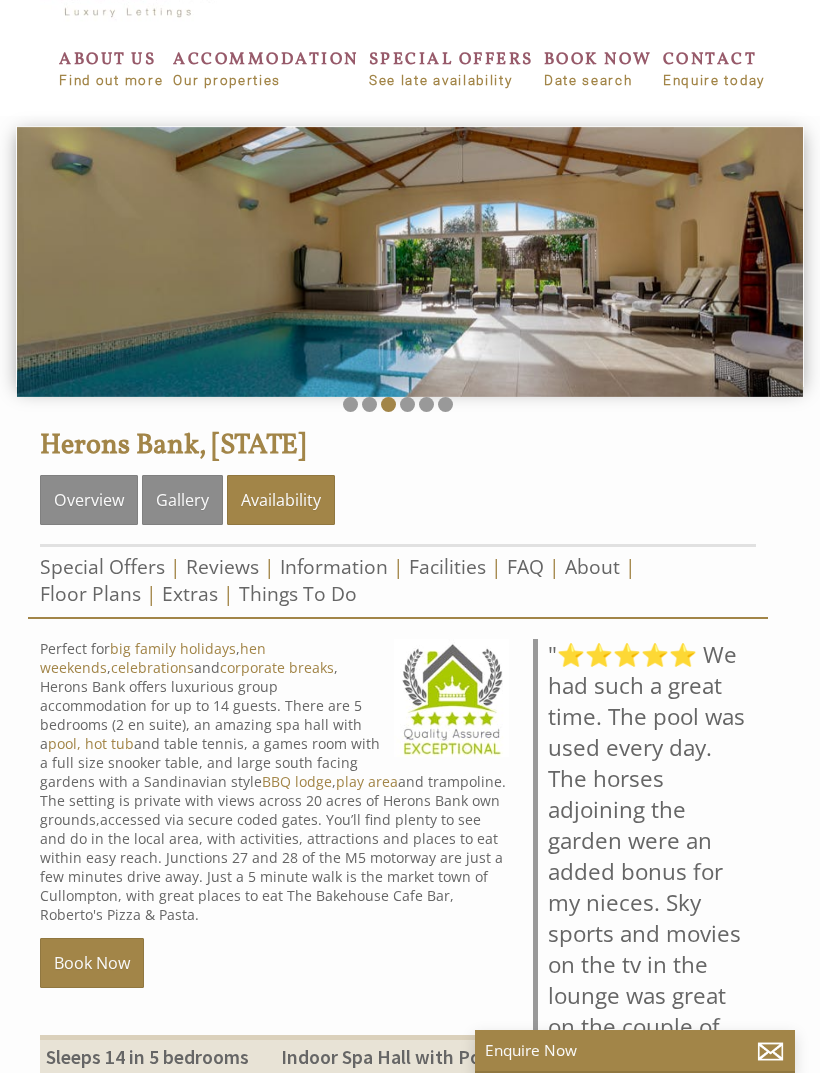 scroll, scrollTop: 0, scrollLeft: 0, axis: both 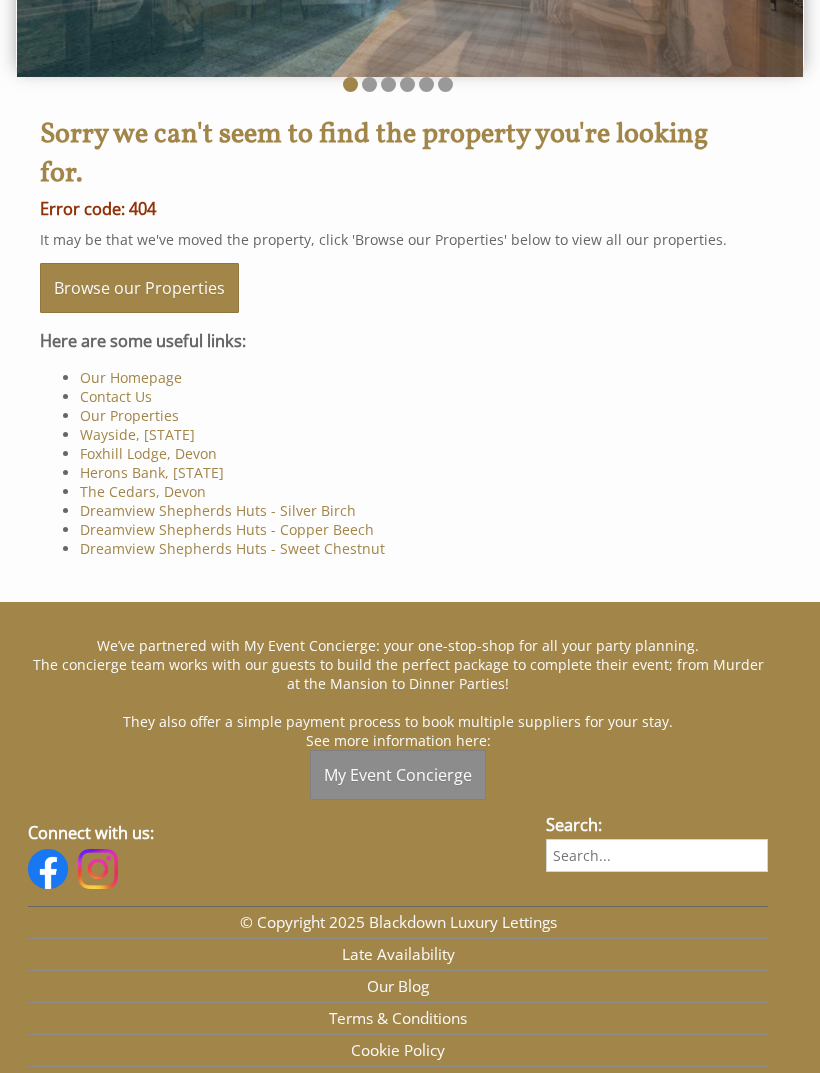 click on "Wayside, [STATE]" at bounding box center [137, 434] 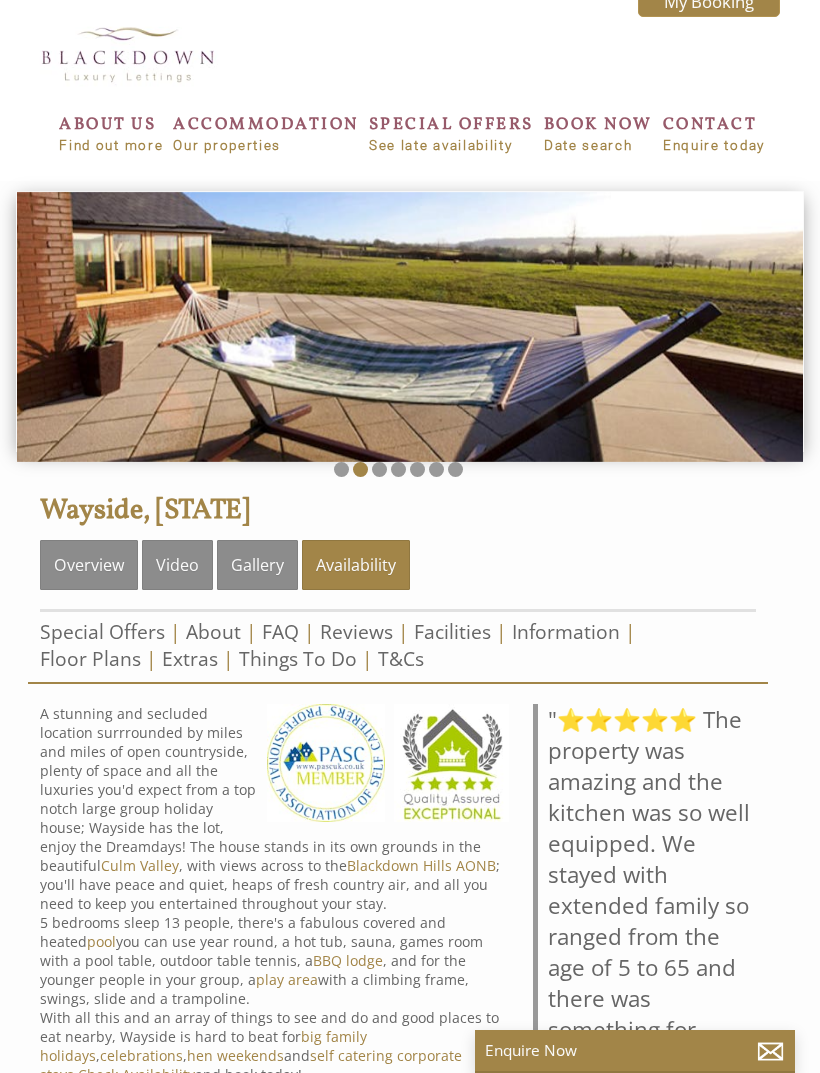 scroll, scrollTop: 0, scrollLeft: 0, axis: both 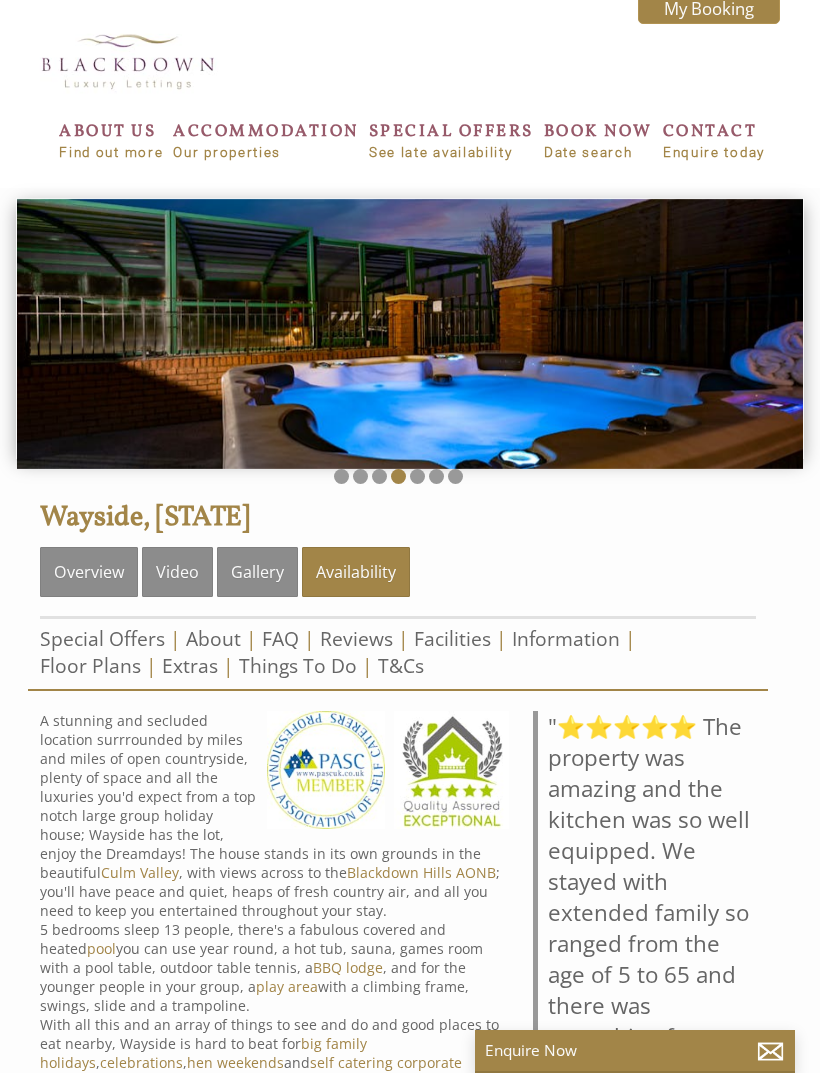 click on "Gallery" at bounding box center [257, 572] 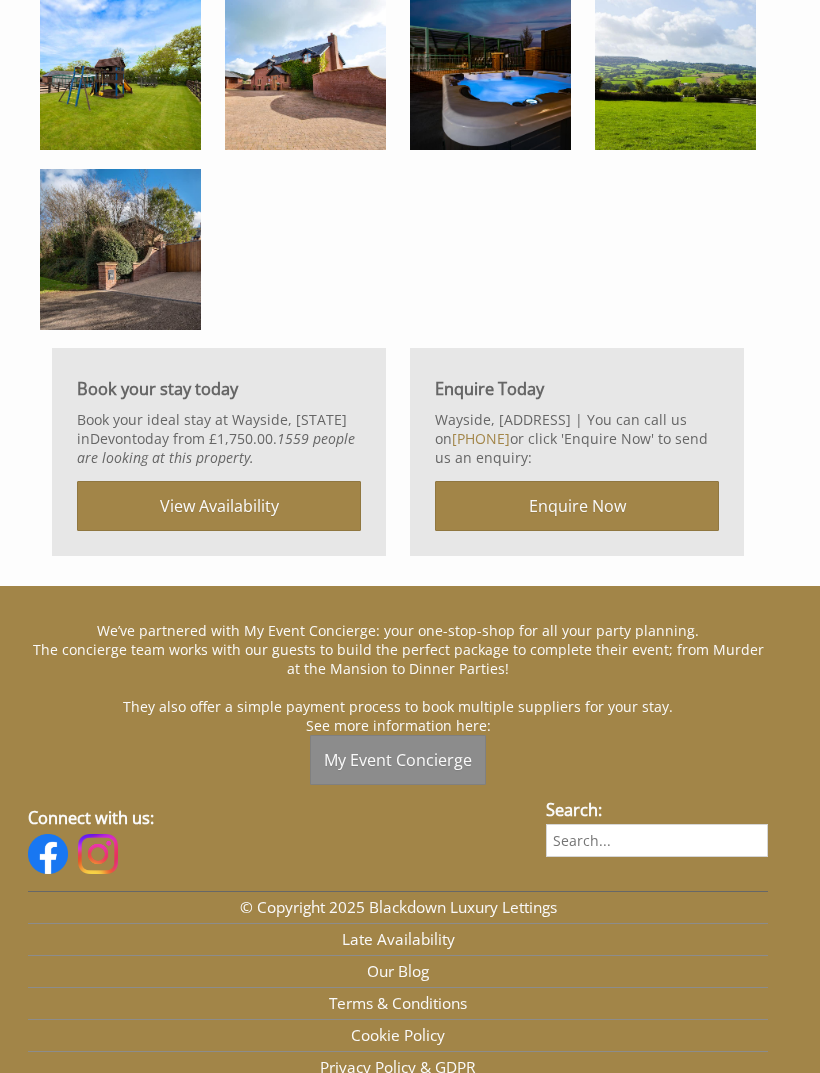scroll, scrollTop: 2161, scrollLeft: 0, axis: vertical 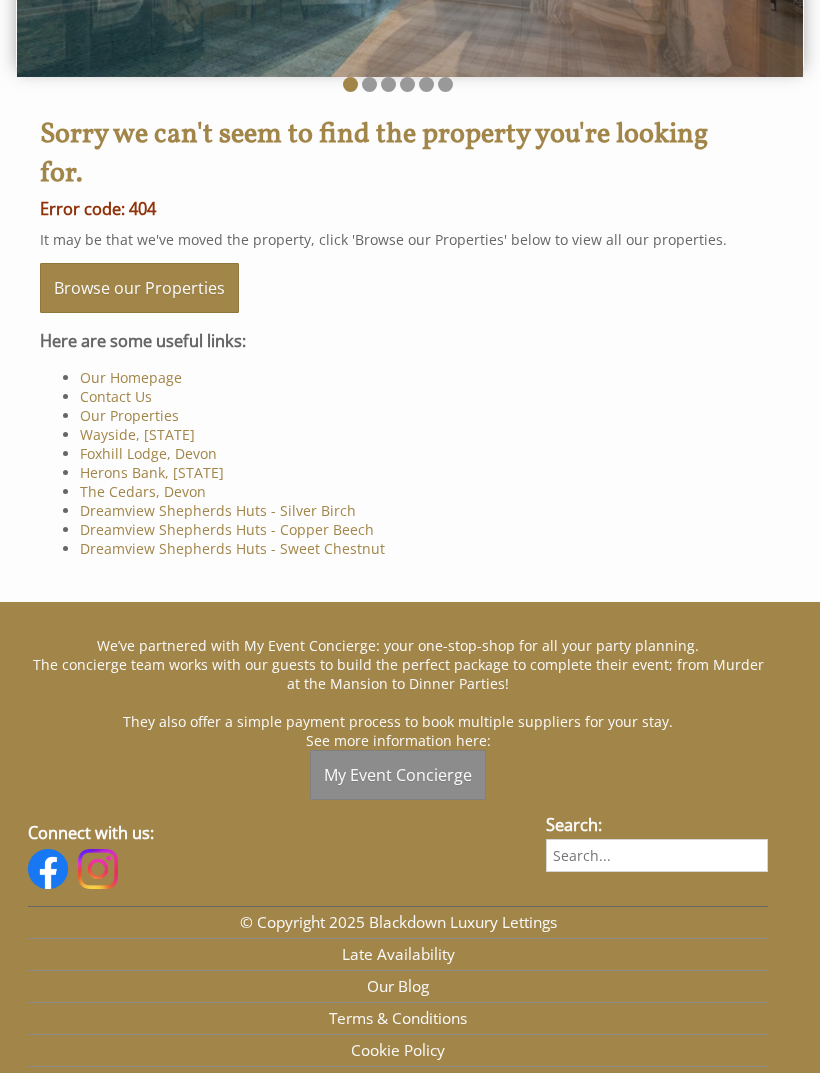 click on "Dreamview Shepherds Huts - Silver Birch" at bounding box center [218, 510] 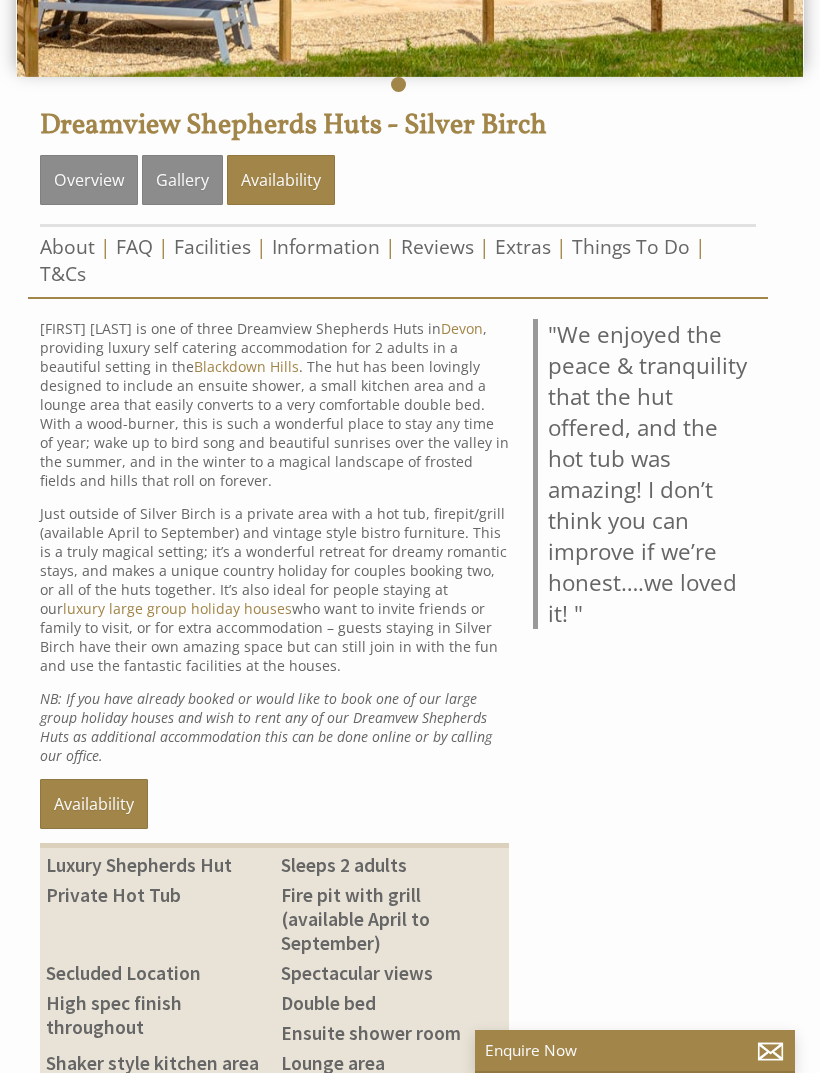 scroll, scrollTop: 0, scrollLeft: 0, axis: both 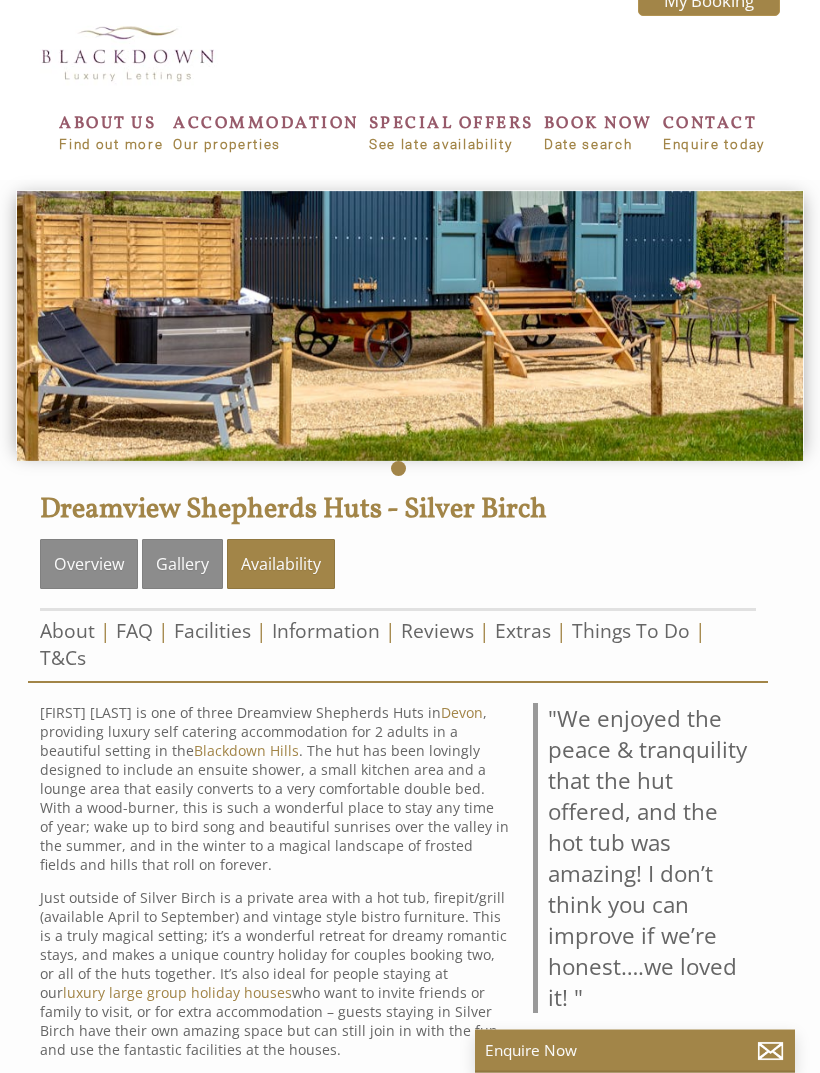 click on "Gallery" at bounding box center [182, 565] 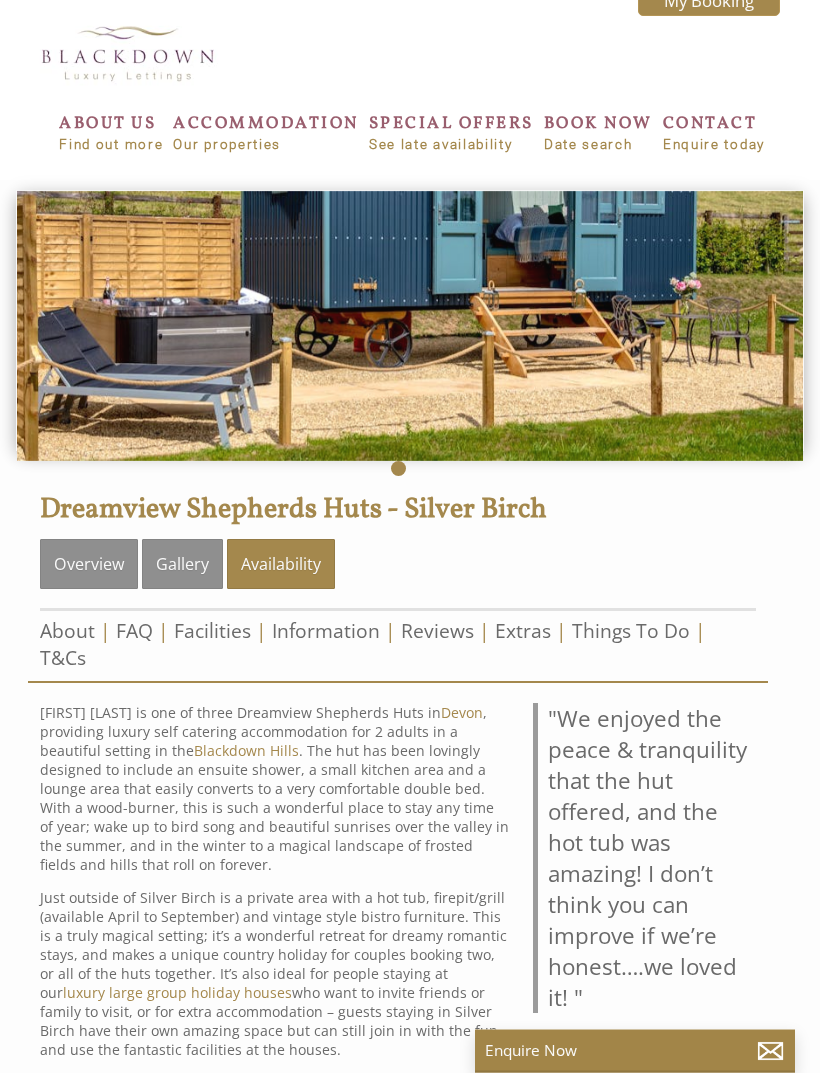 scroll, scrollTop: 8, scrollLeft: 0, axis: vertical 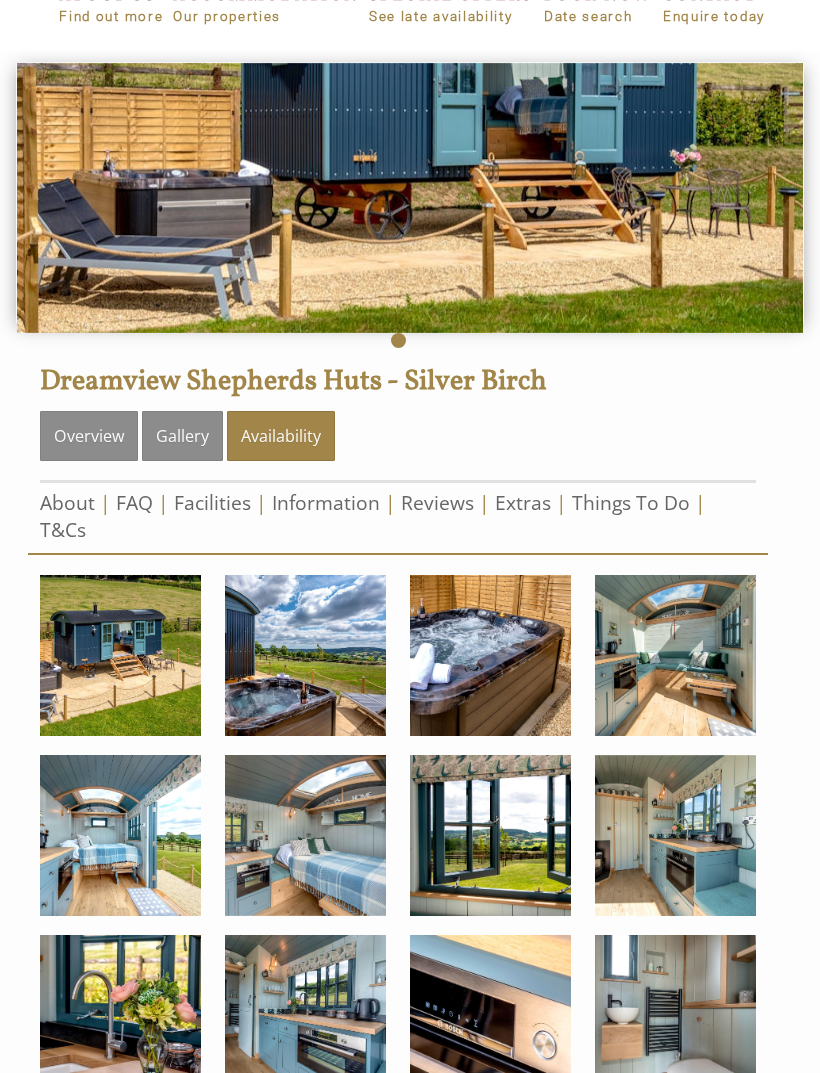 click on "Overview" at bounding box center (89, 437) 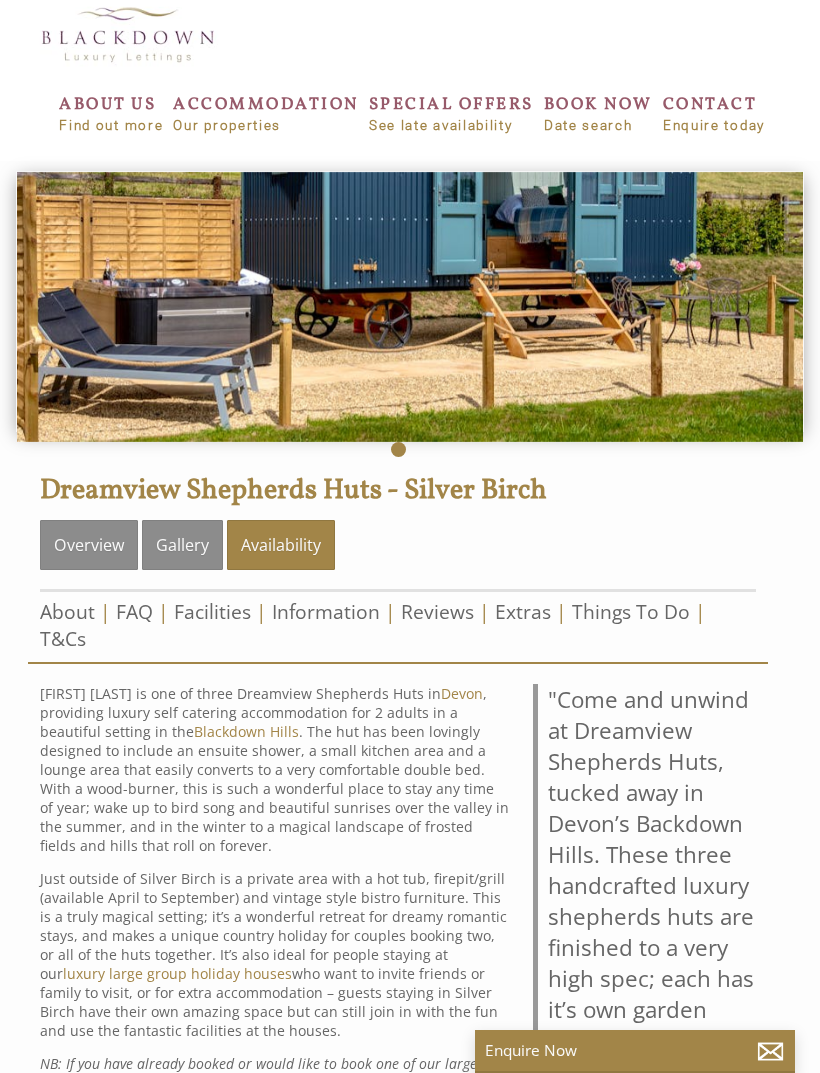 scroll, scrollTop: 0, scrollLeft: 0, axis: both 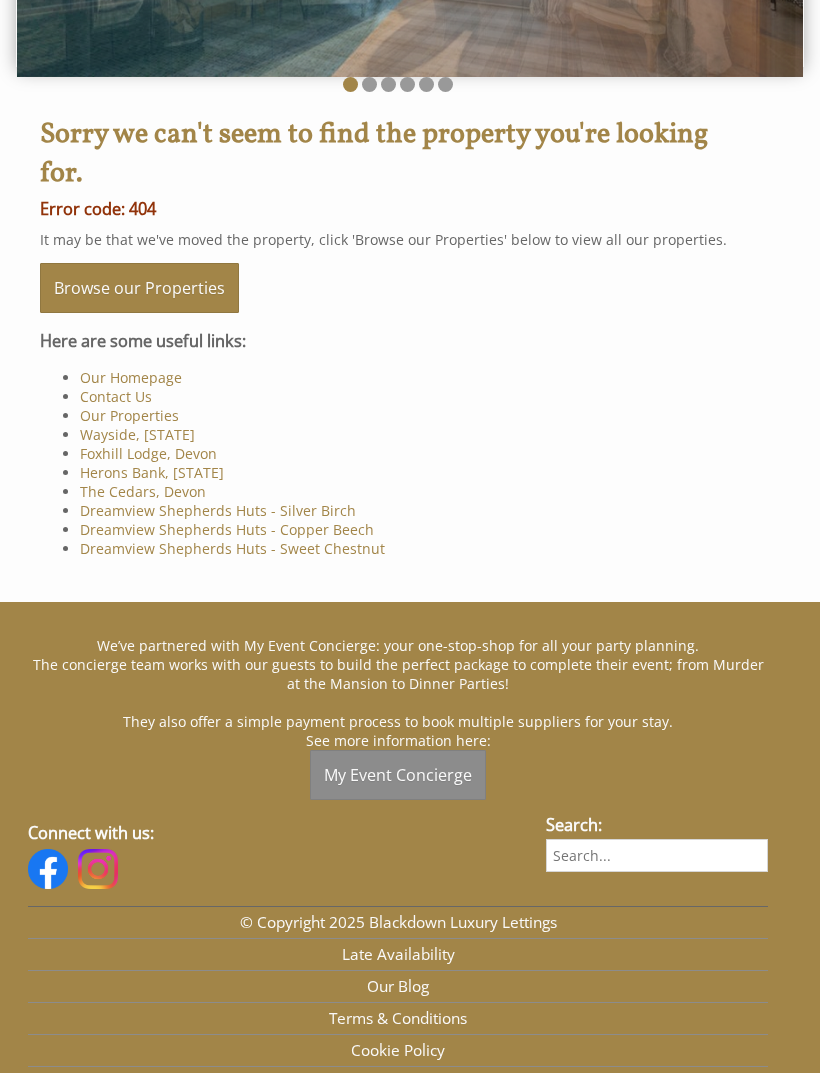 click on "Dreamview Shepherds Huts - Copper Beech" at bounding box center [227, 529] 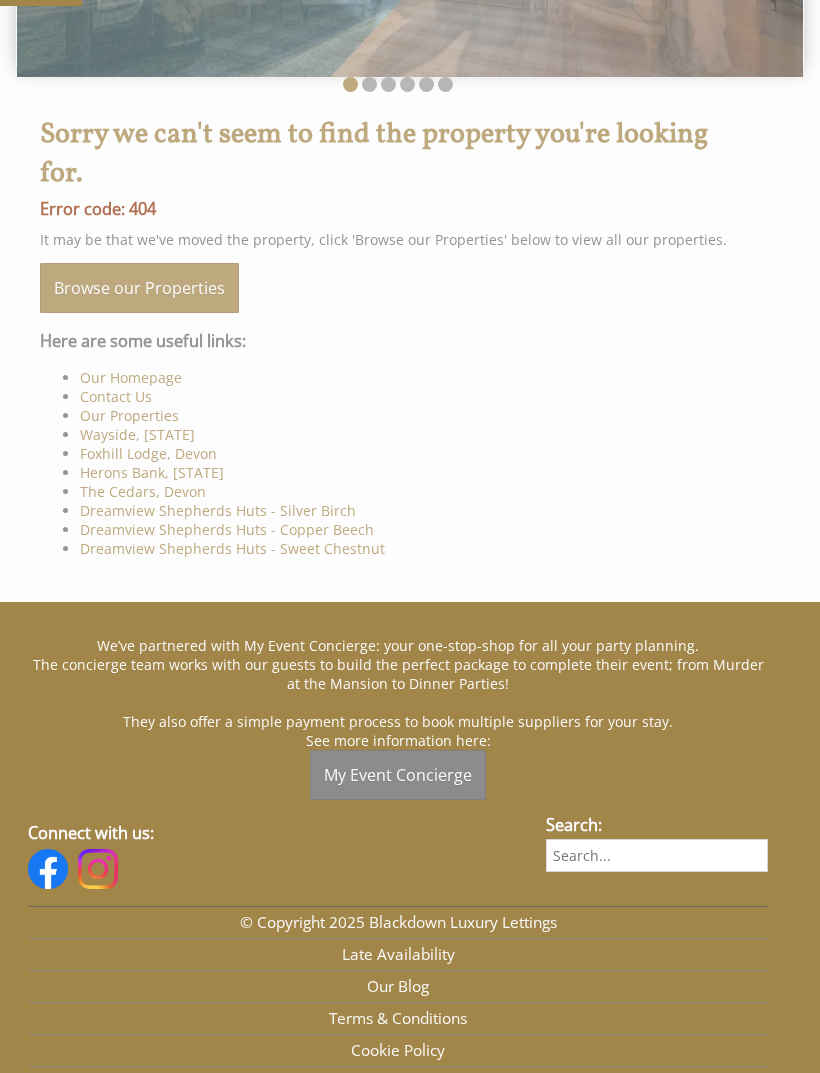 scroll, scrollTop: 0, scrollLeft: 0, axis: both 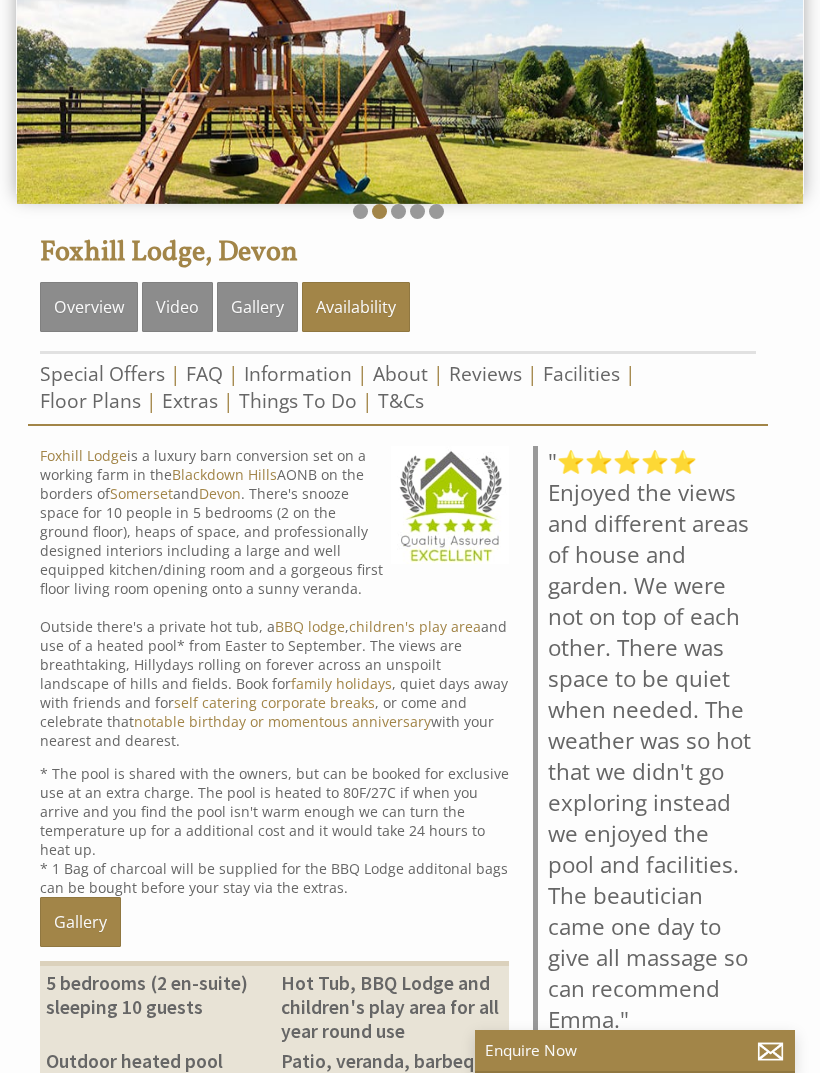 click on "Reviews" at bounding box center (485, 373) 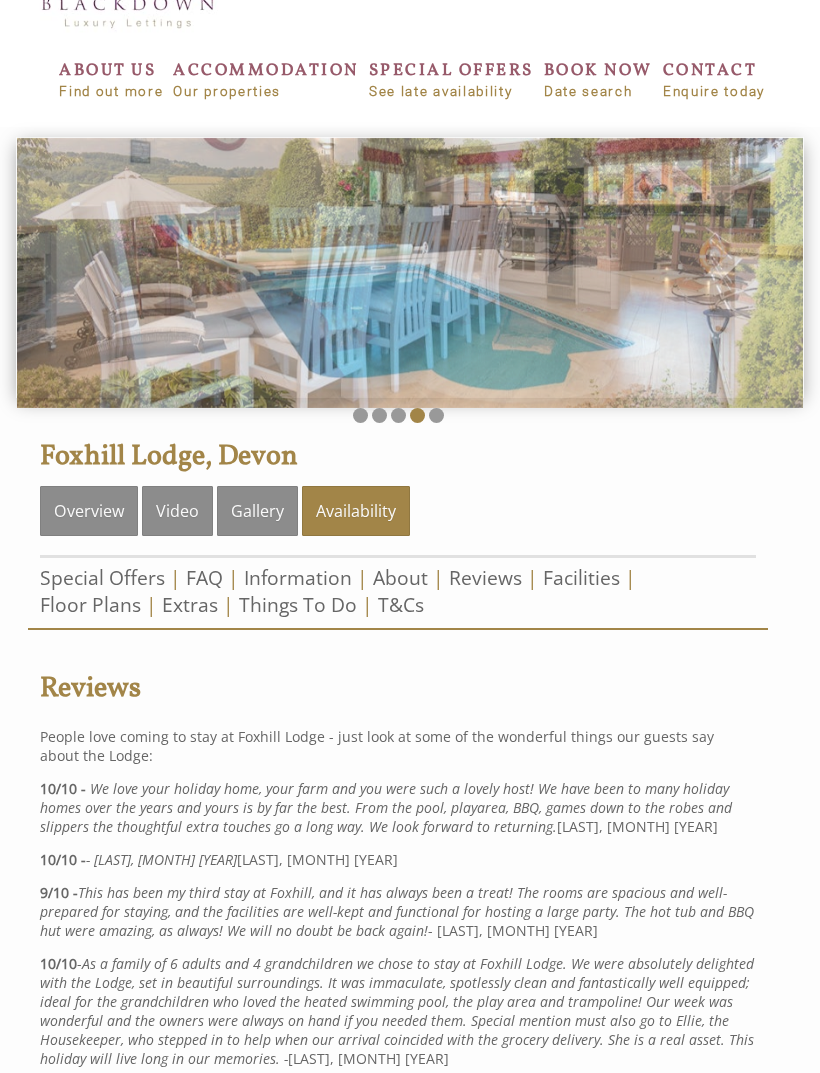 scroll, scrollTop: 0, scrollLeft: 0, axis: both 